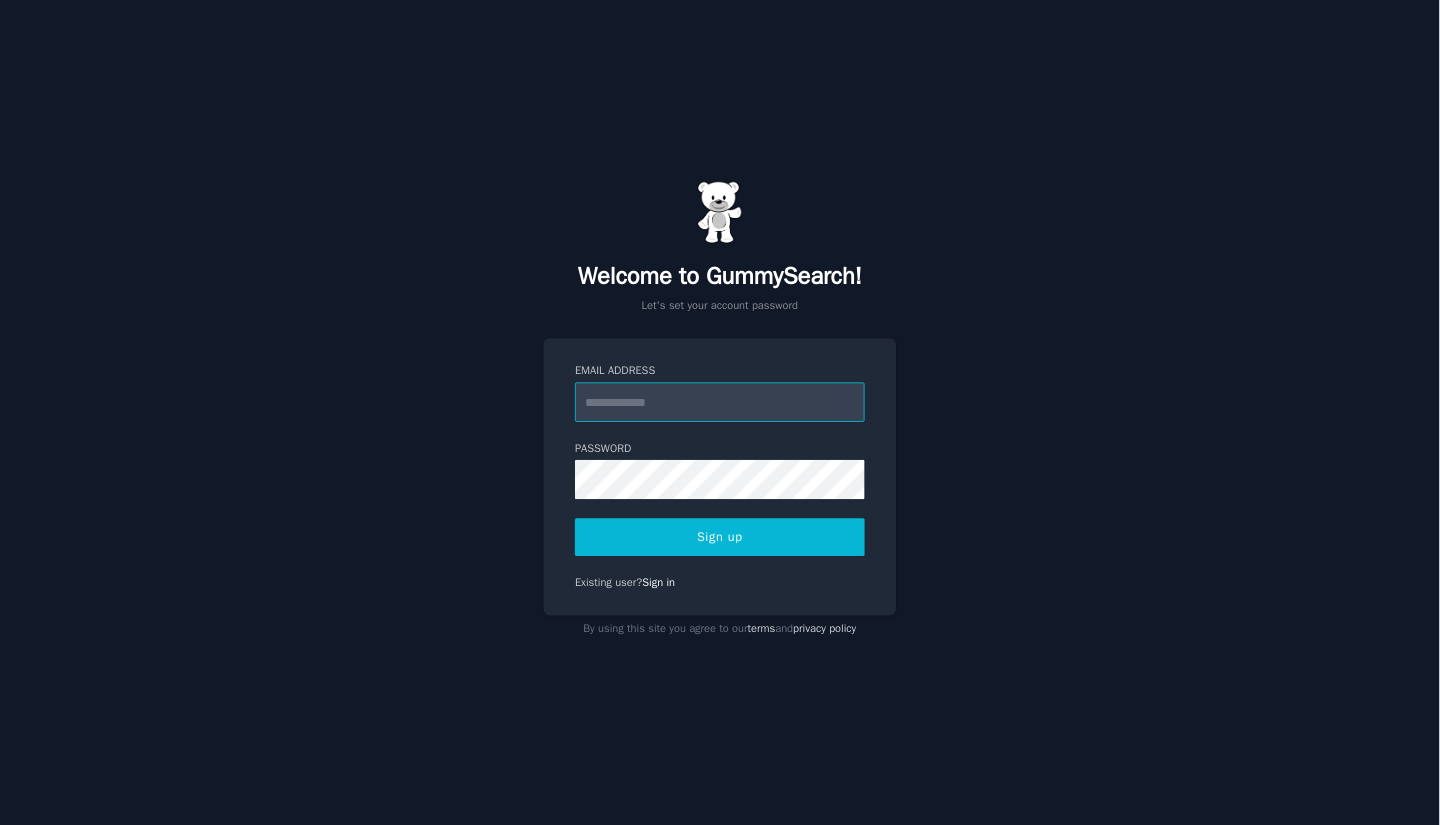 scroll, scrollTop: 0, scrollLeft: 0, axis: both 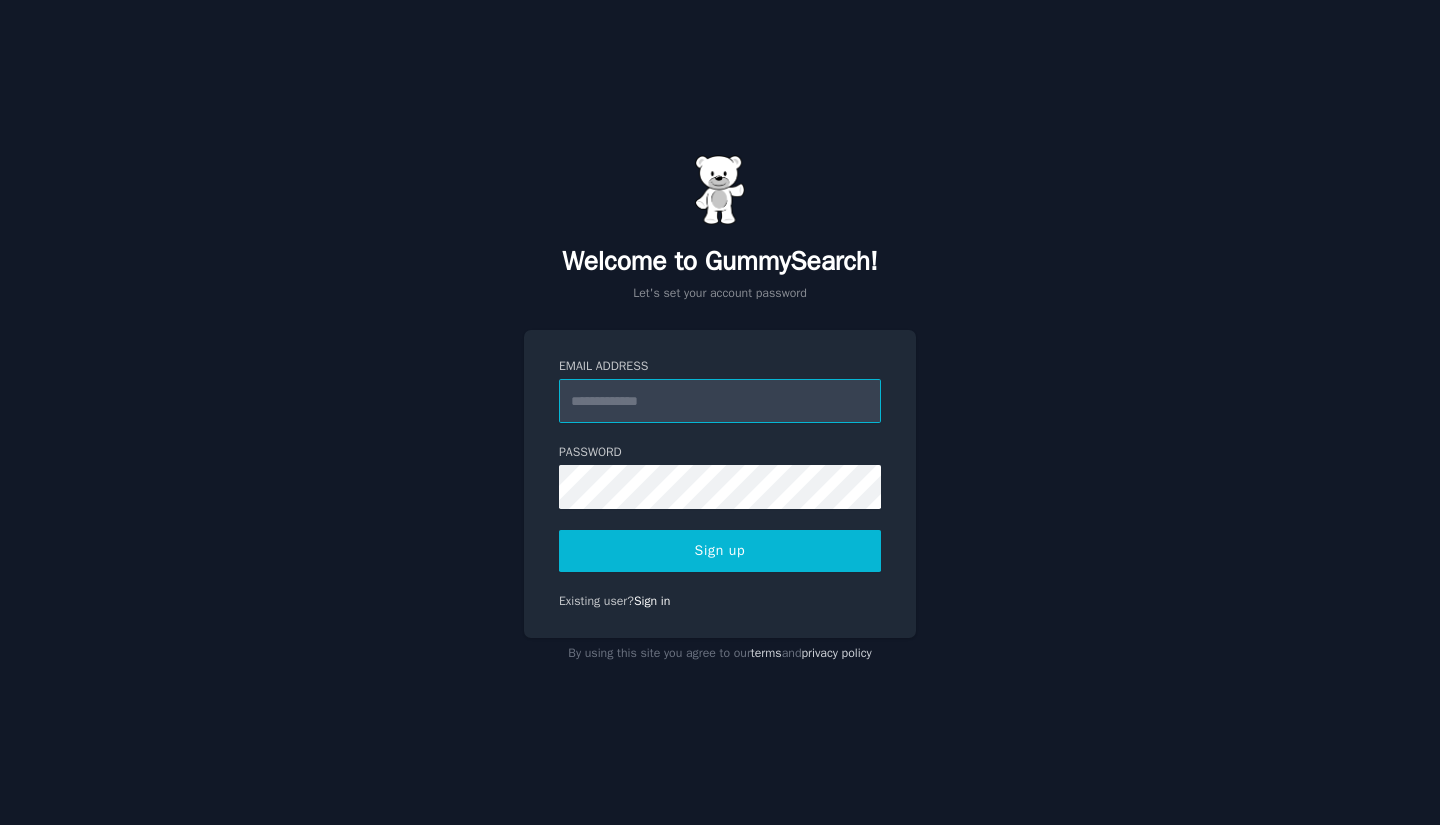 click on "Email Address" at bounding box center [720, 401] 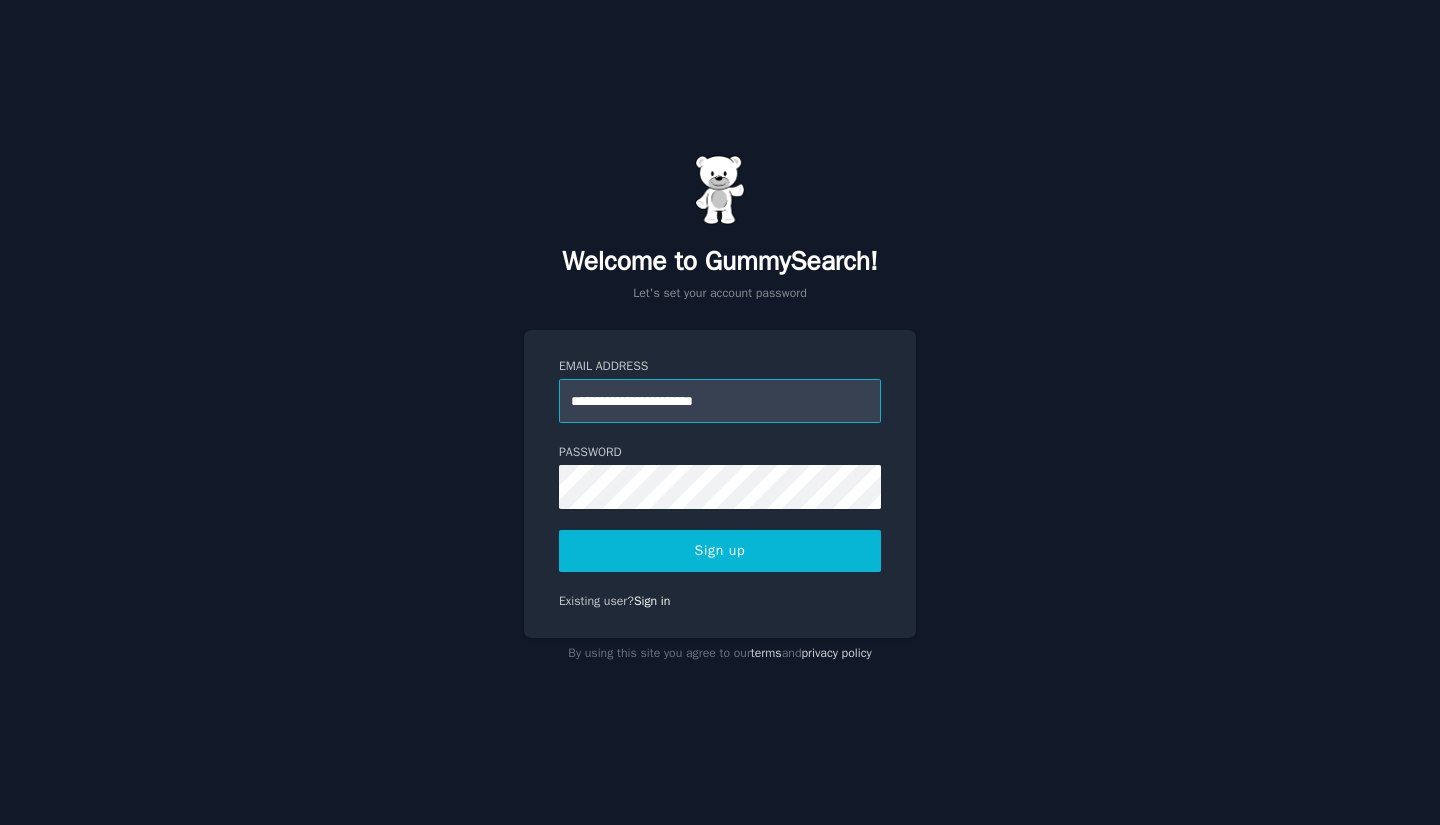 click on "**********" at bounding box center [720, 401] 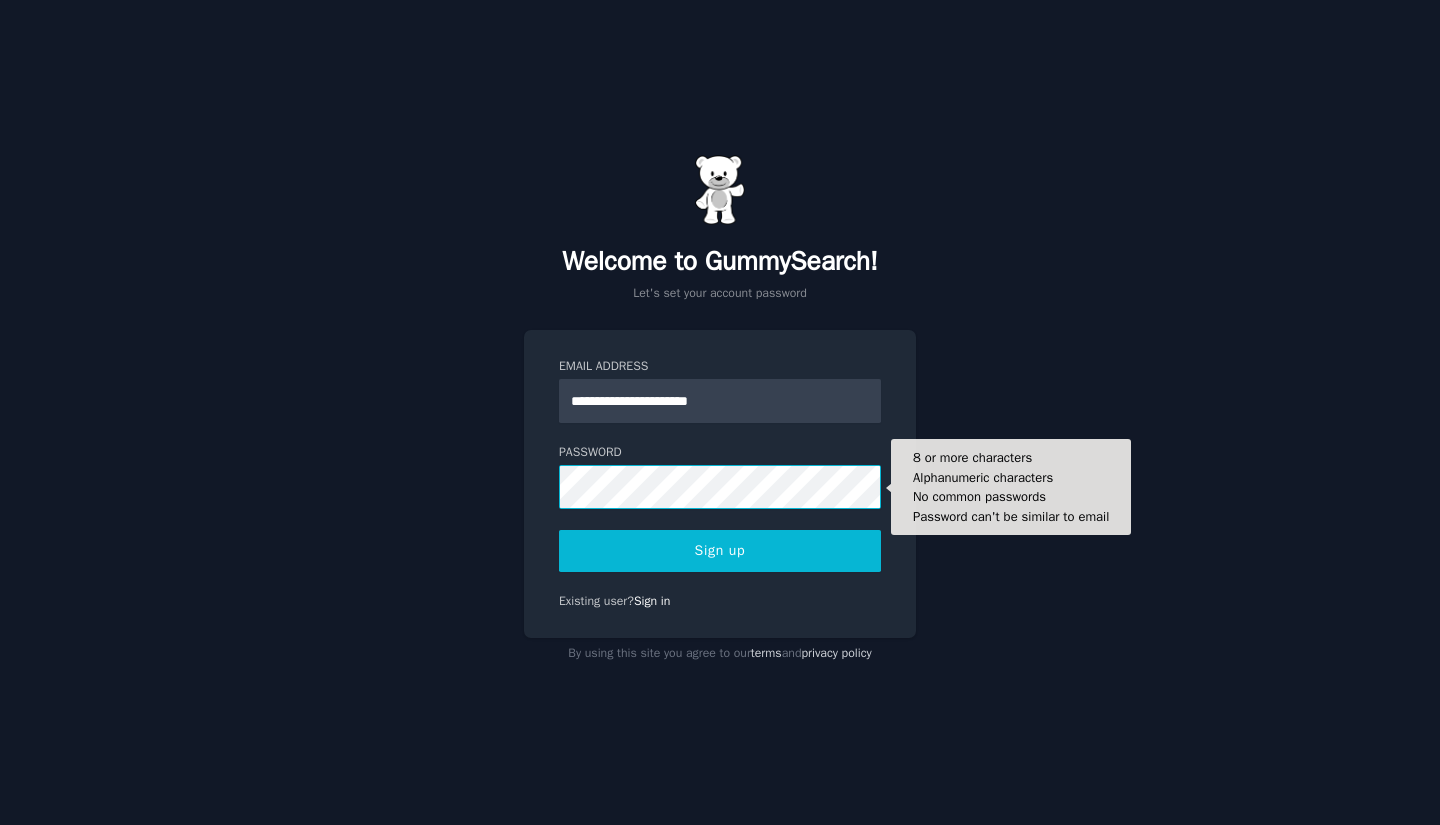 click on "Sign up" at bounding box center [720, 551] 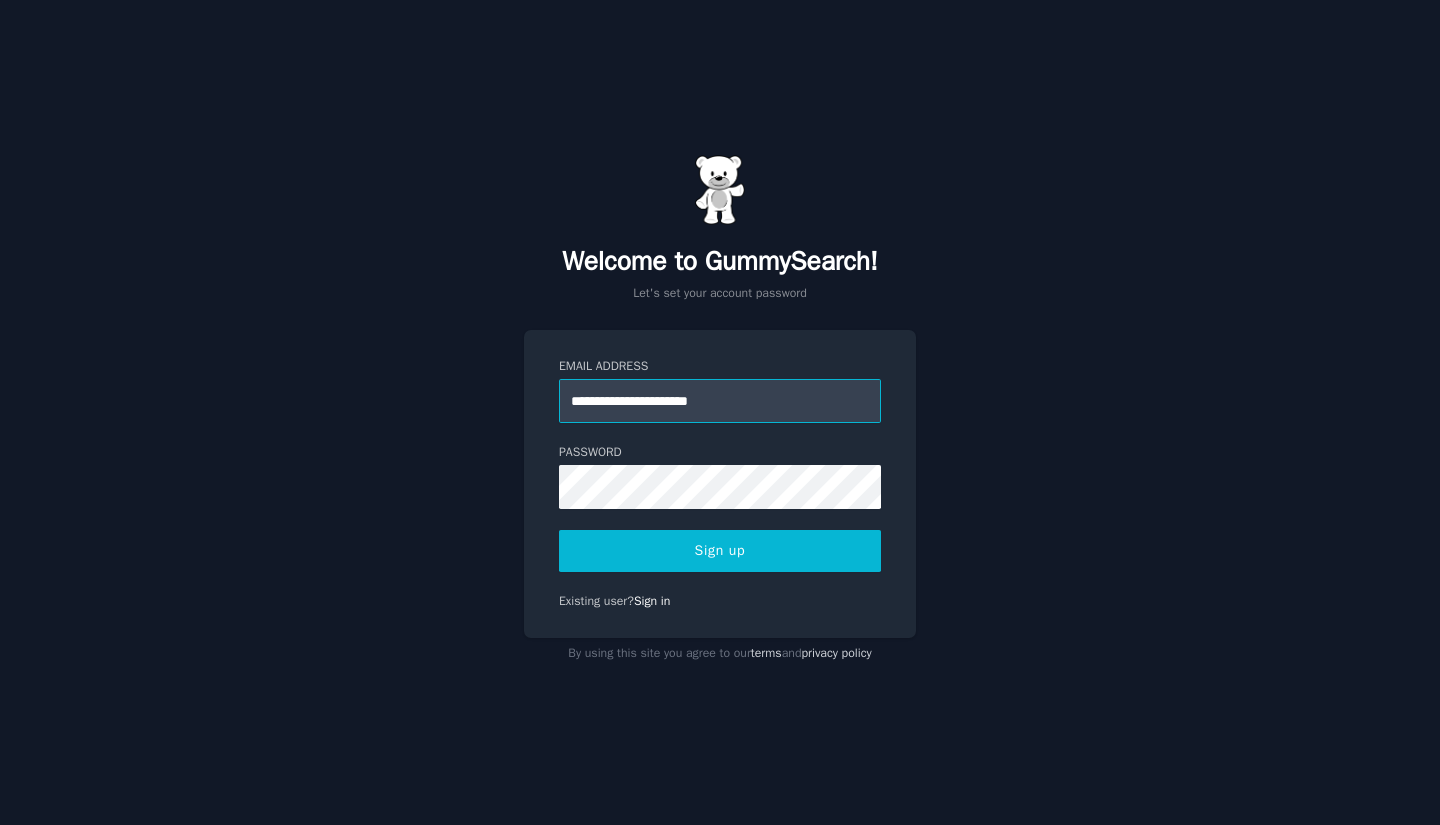 type on "**********" 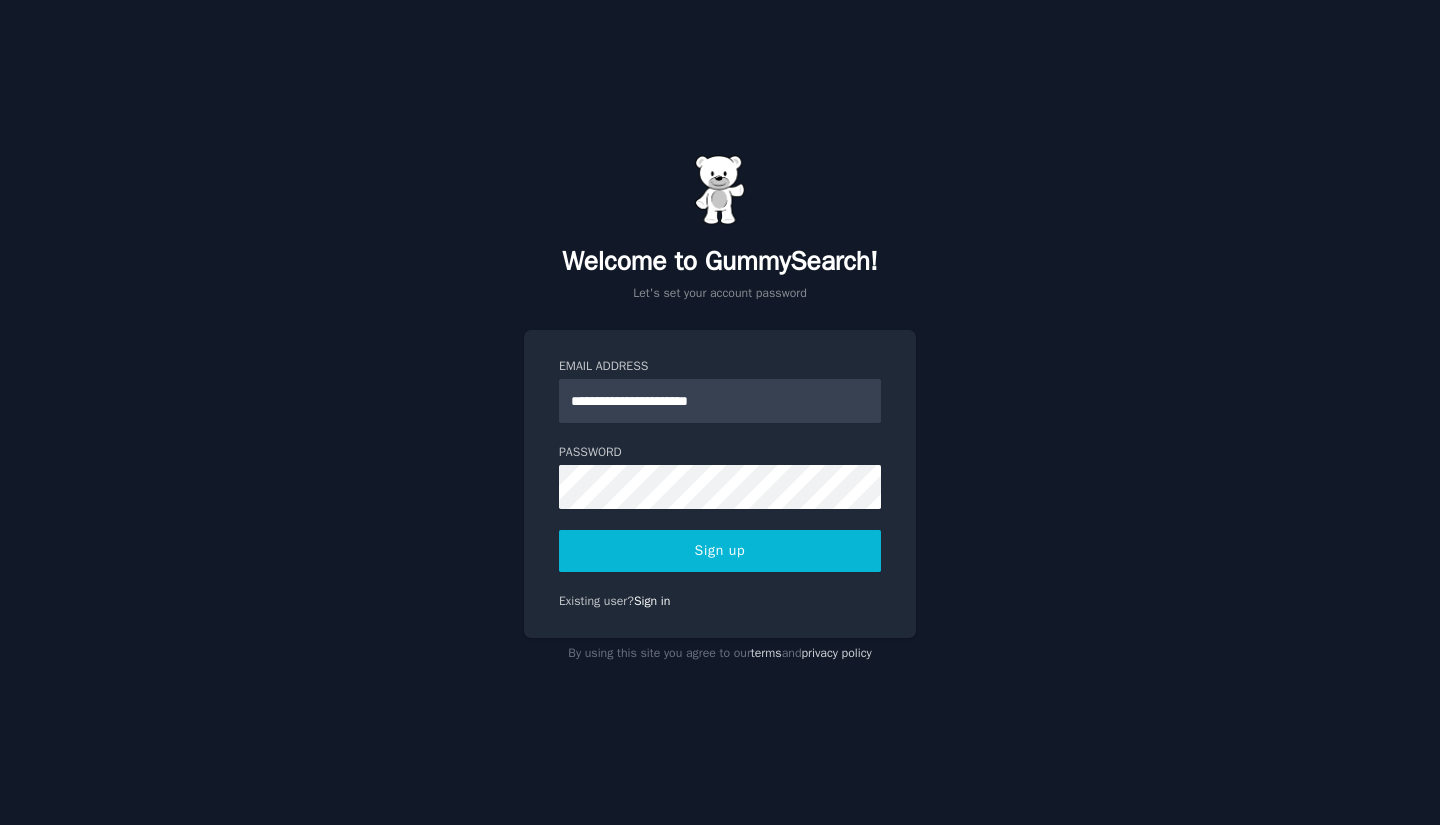 click on "Sign up" at bounding box center (720, 551) 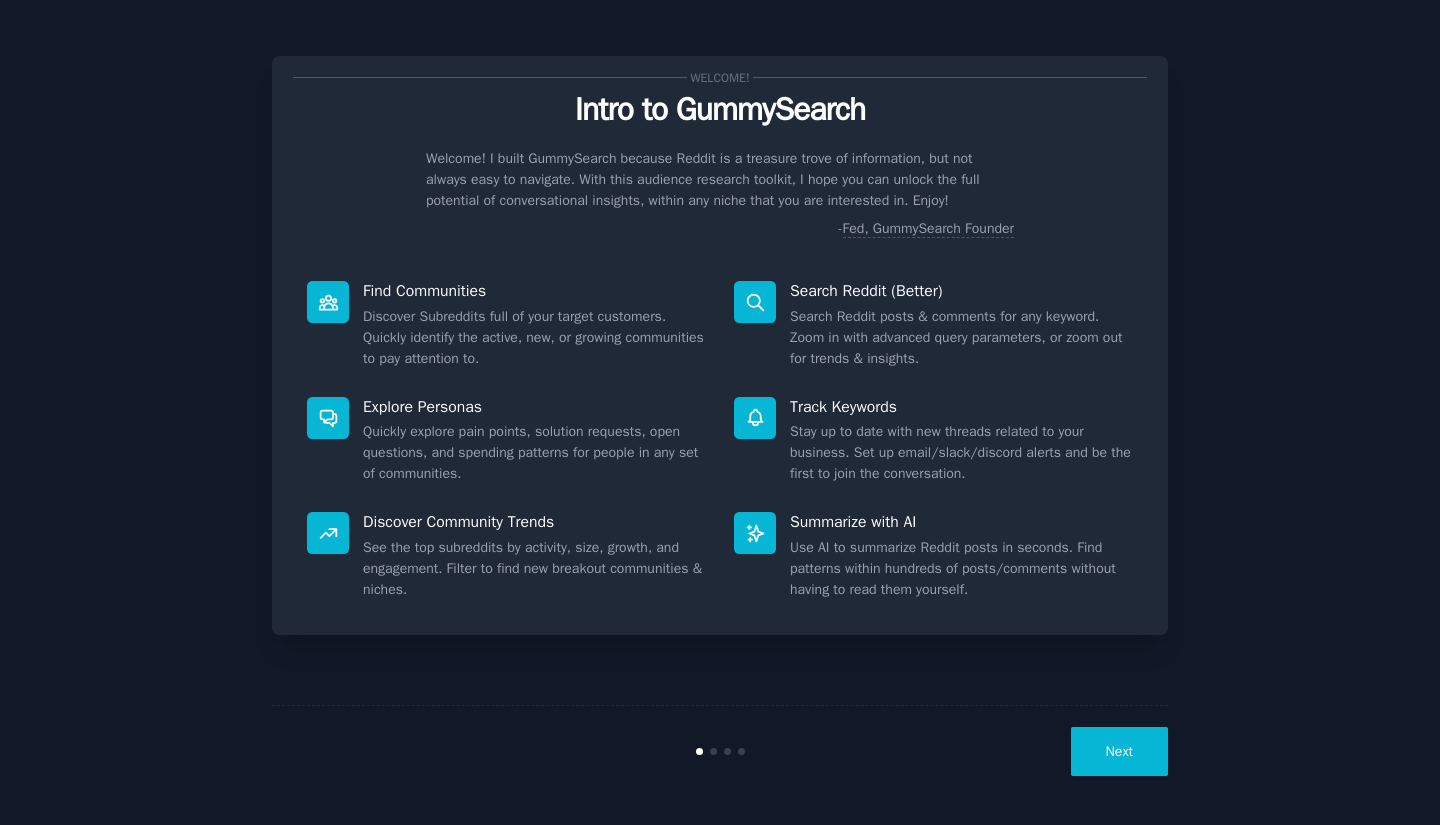 scroll, scrollTop: 0, scrollLeft: 0, axis: both 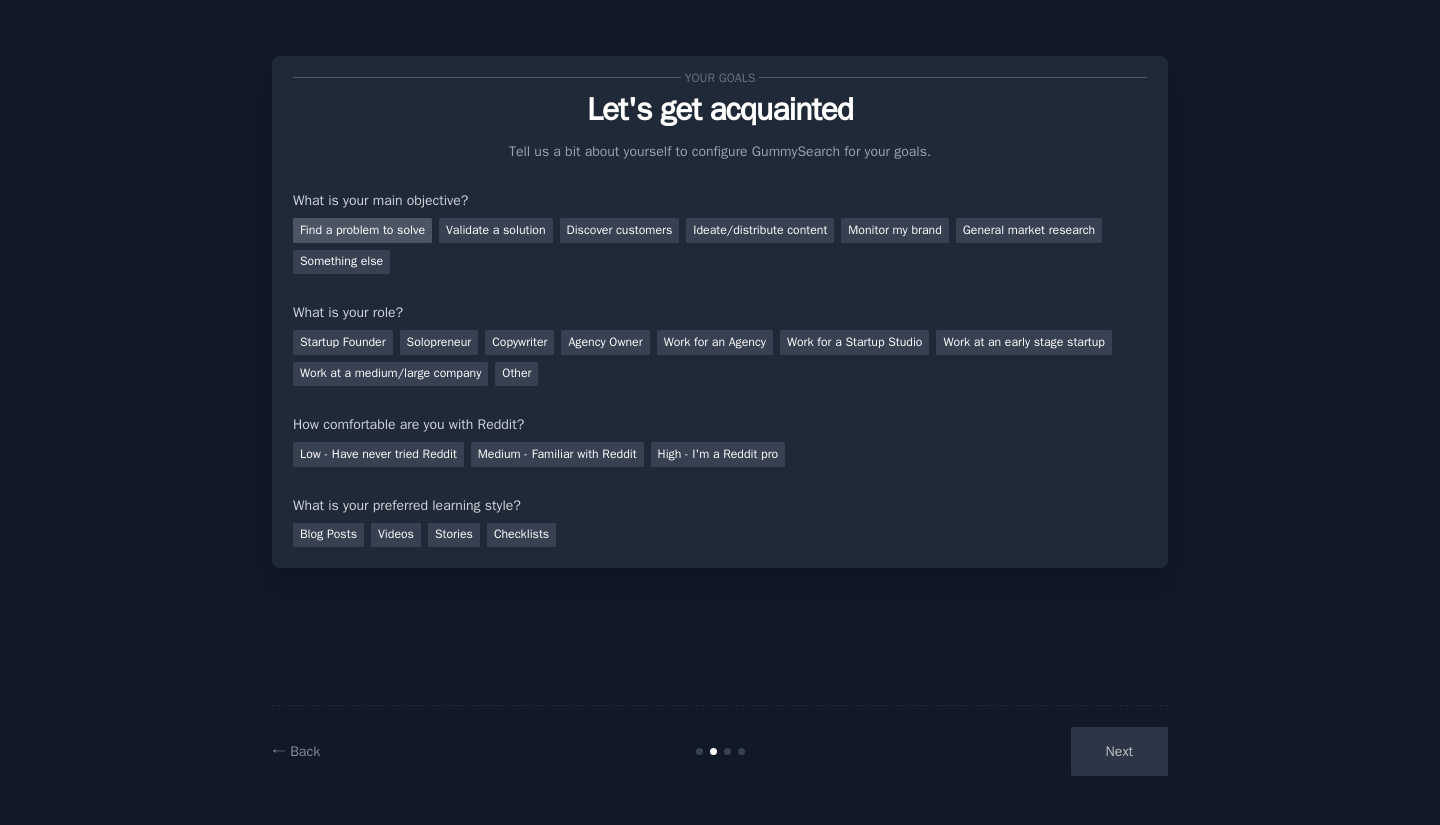 click on "Find a problem to solve" at bounding box center (362, 230) 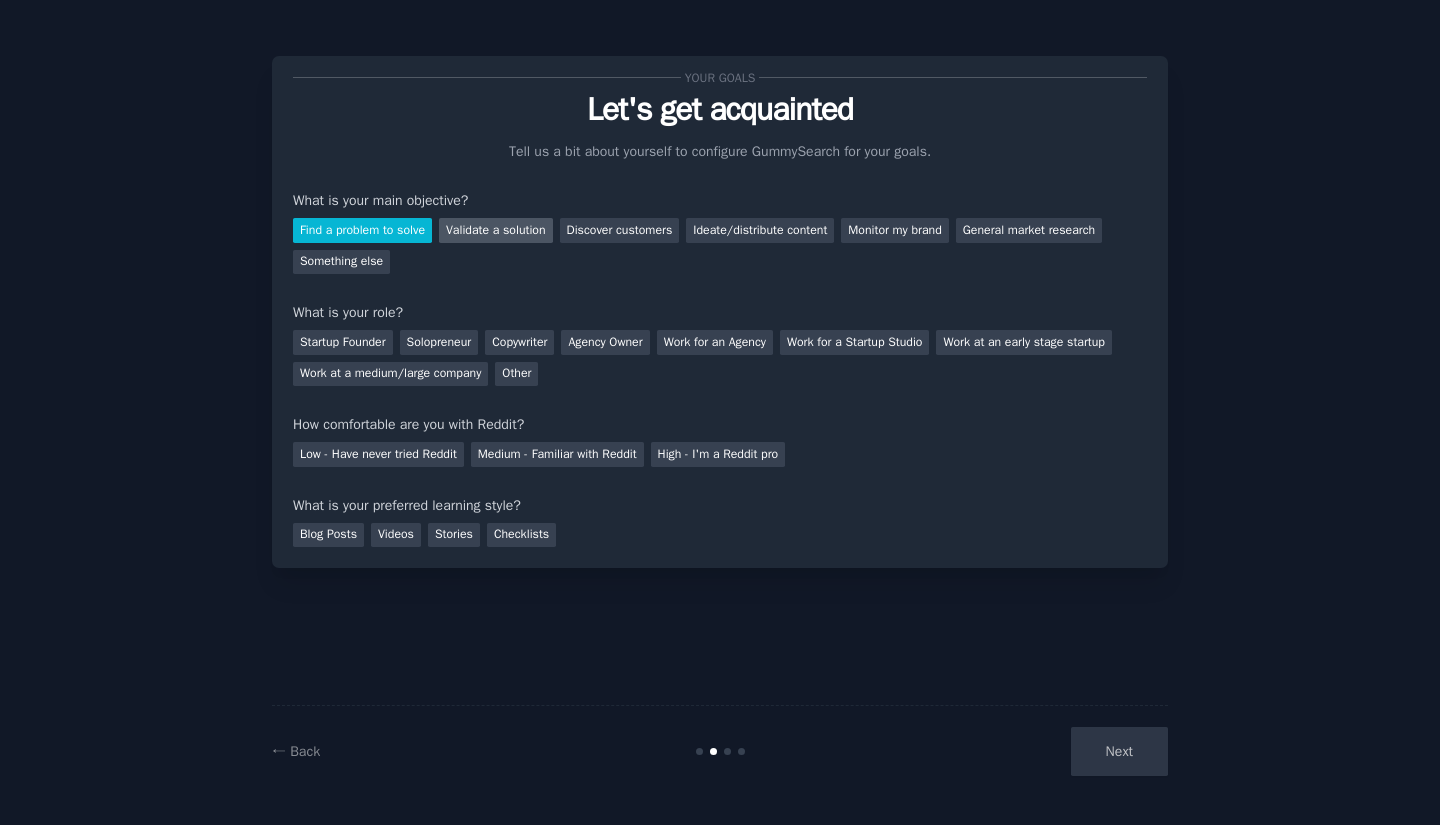 click on "Validate a solution" at bounding box center [496, 230] 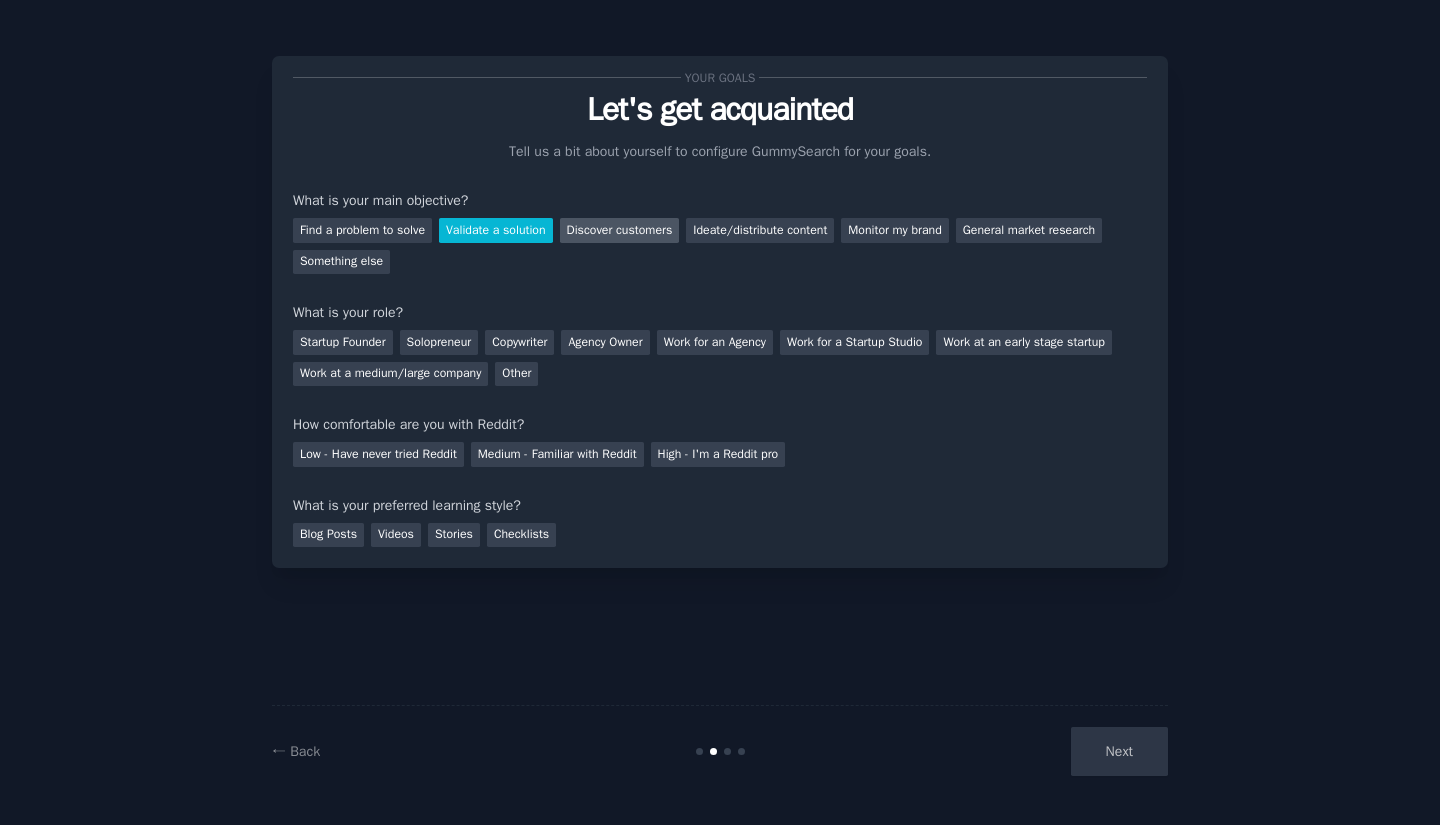 click on "Discover customers" at bounding box center [620, 230] 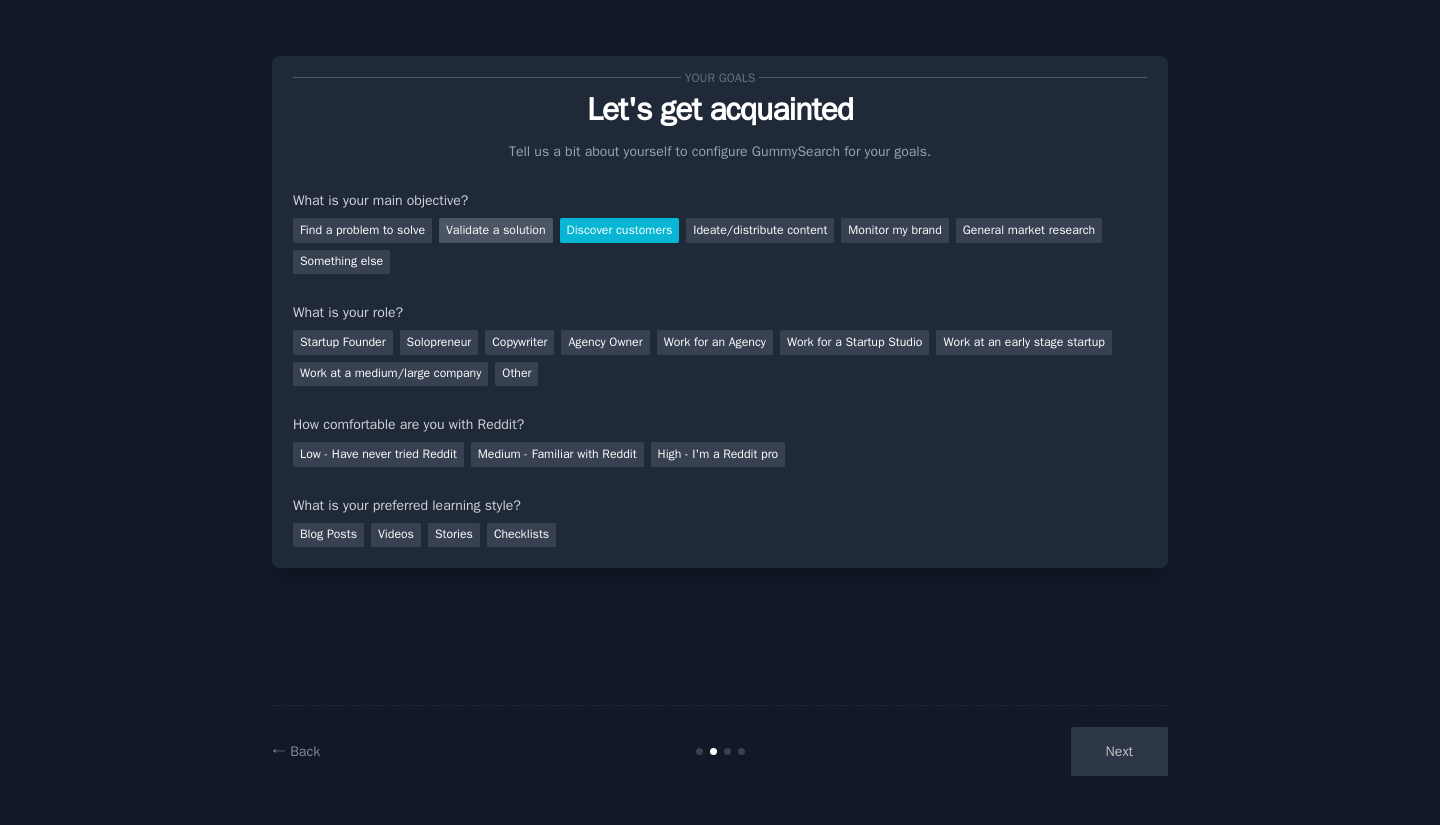 click on "Validate a solution" at bounding box center (496, 230) 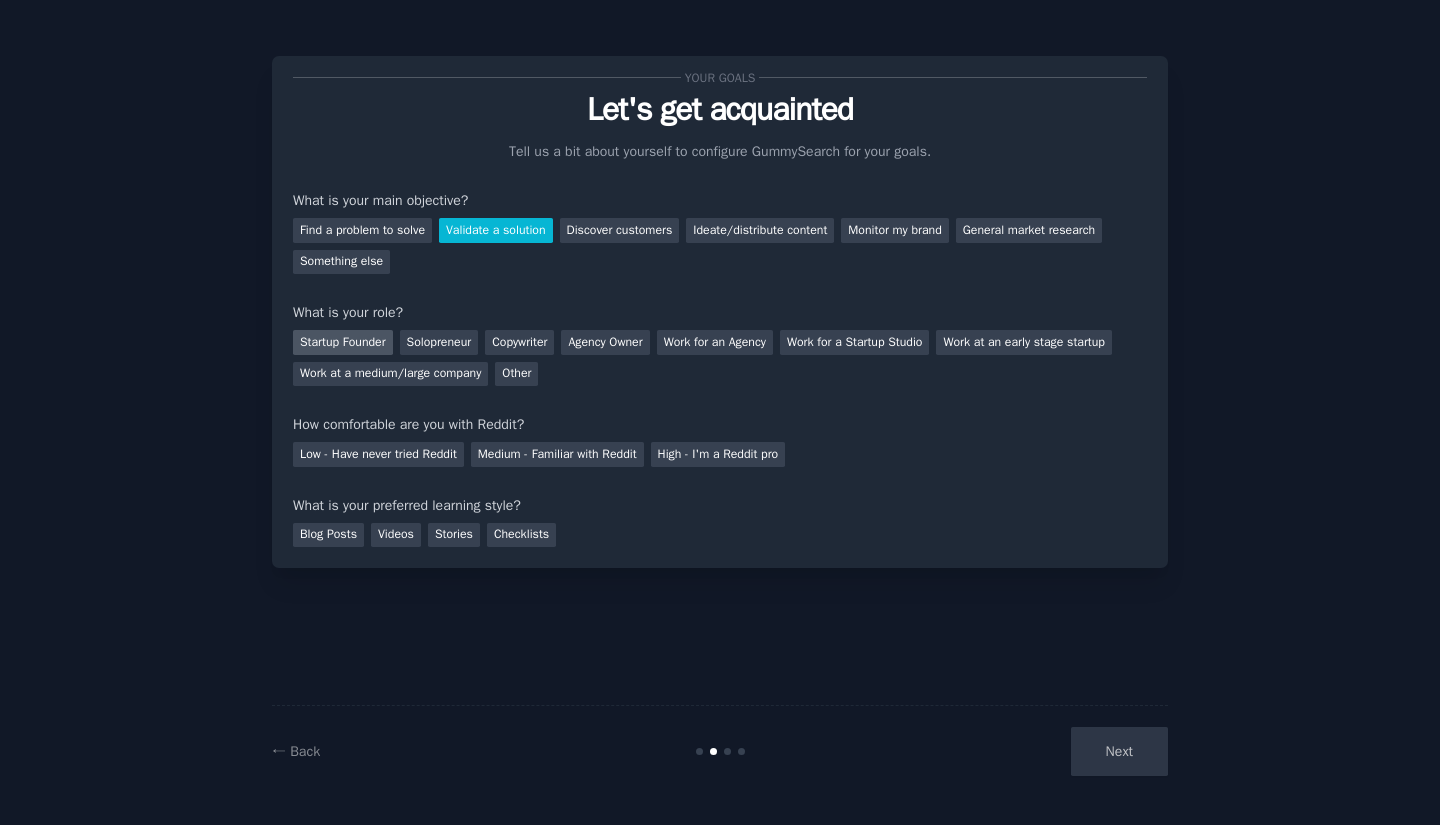 click on "Startup Founder" at bounding box center [343, 342] 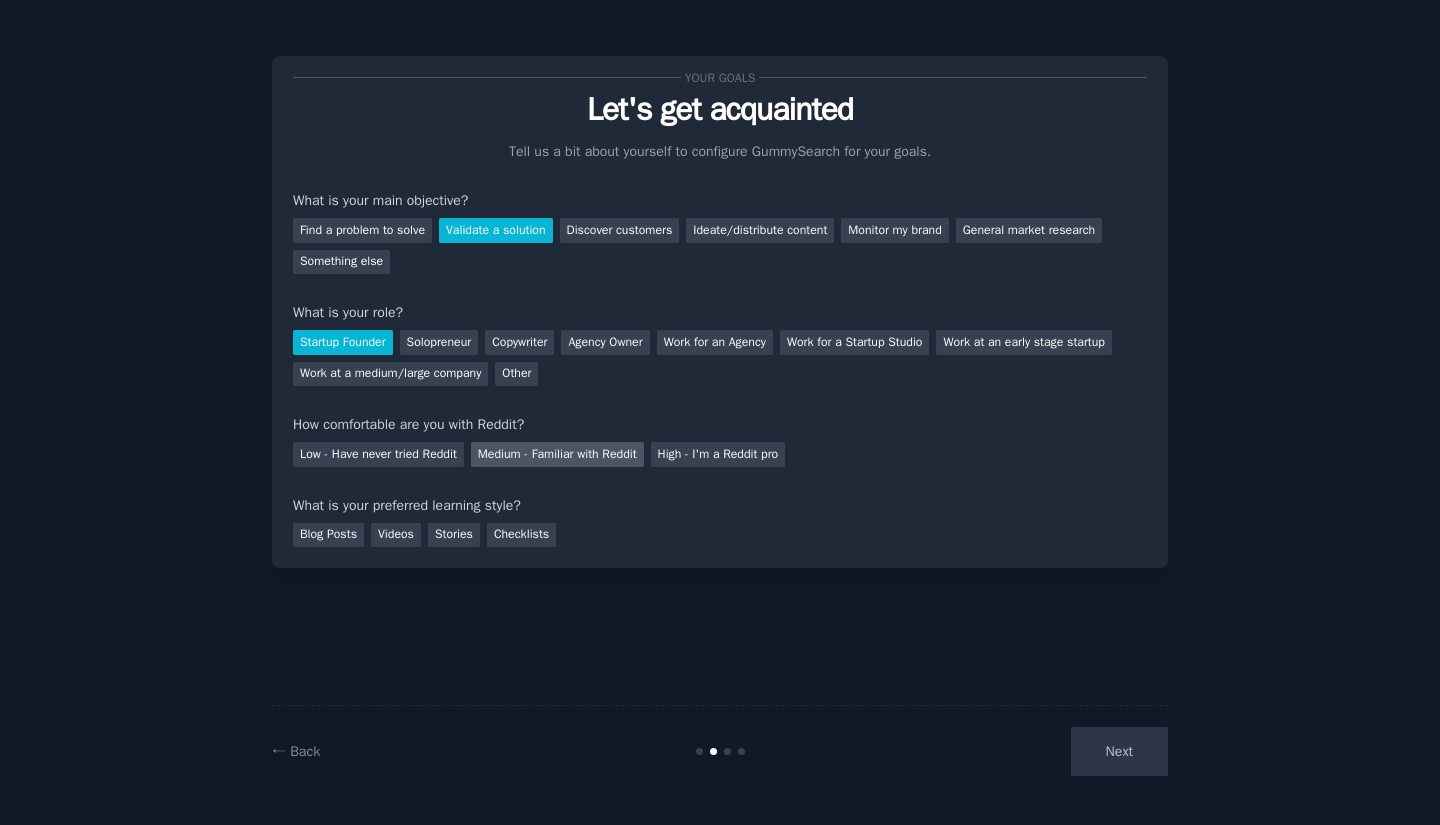 click on "Medium - Familiar with Reddit" at bounding box center [557, 454] 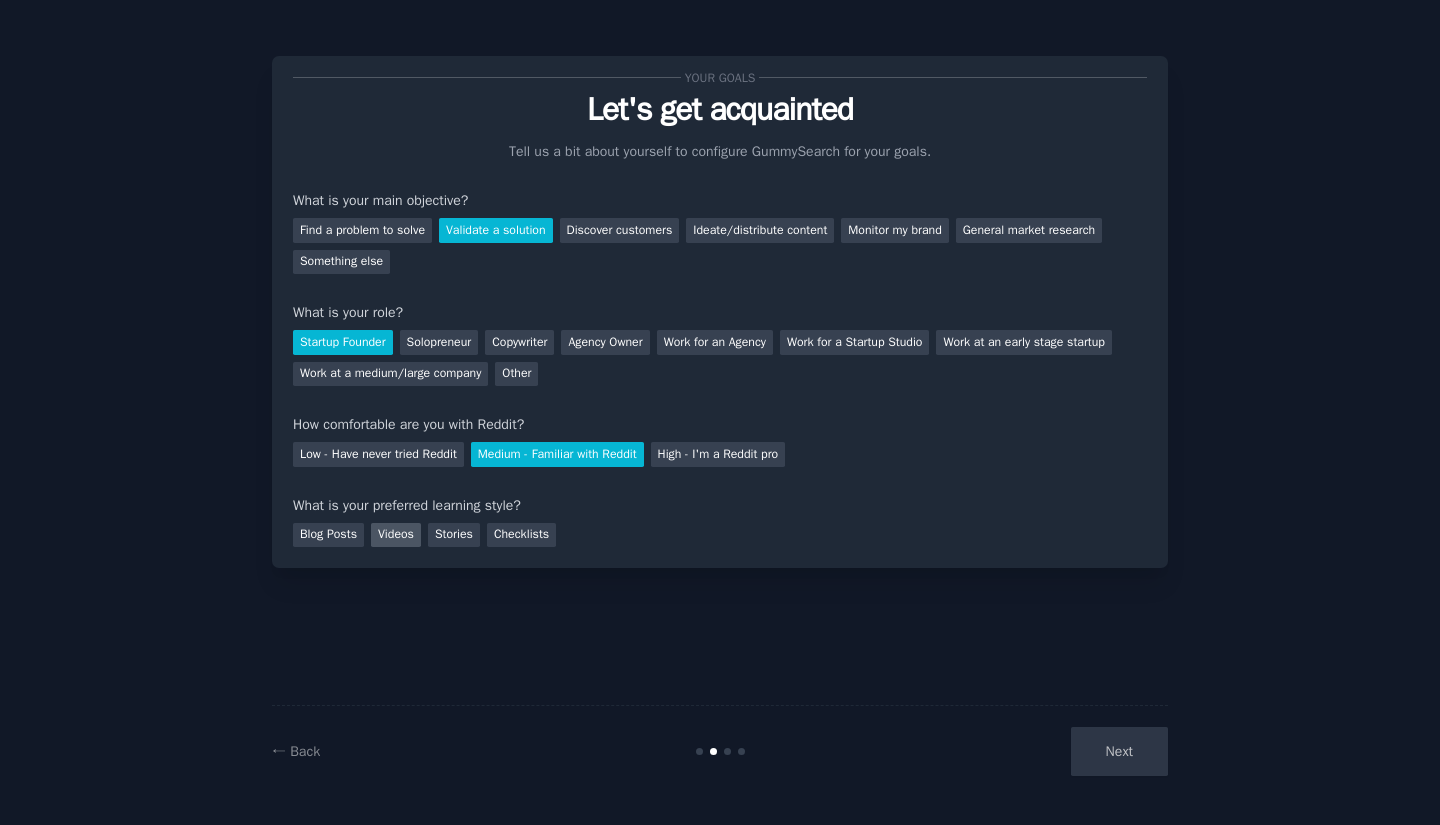 click on "Videos" at bounding box center [396, 535] 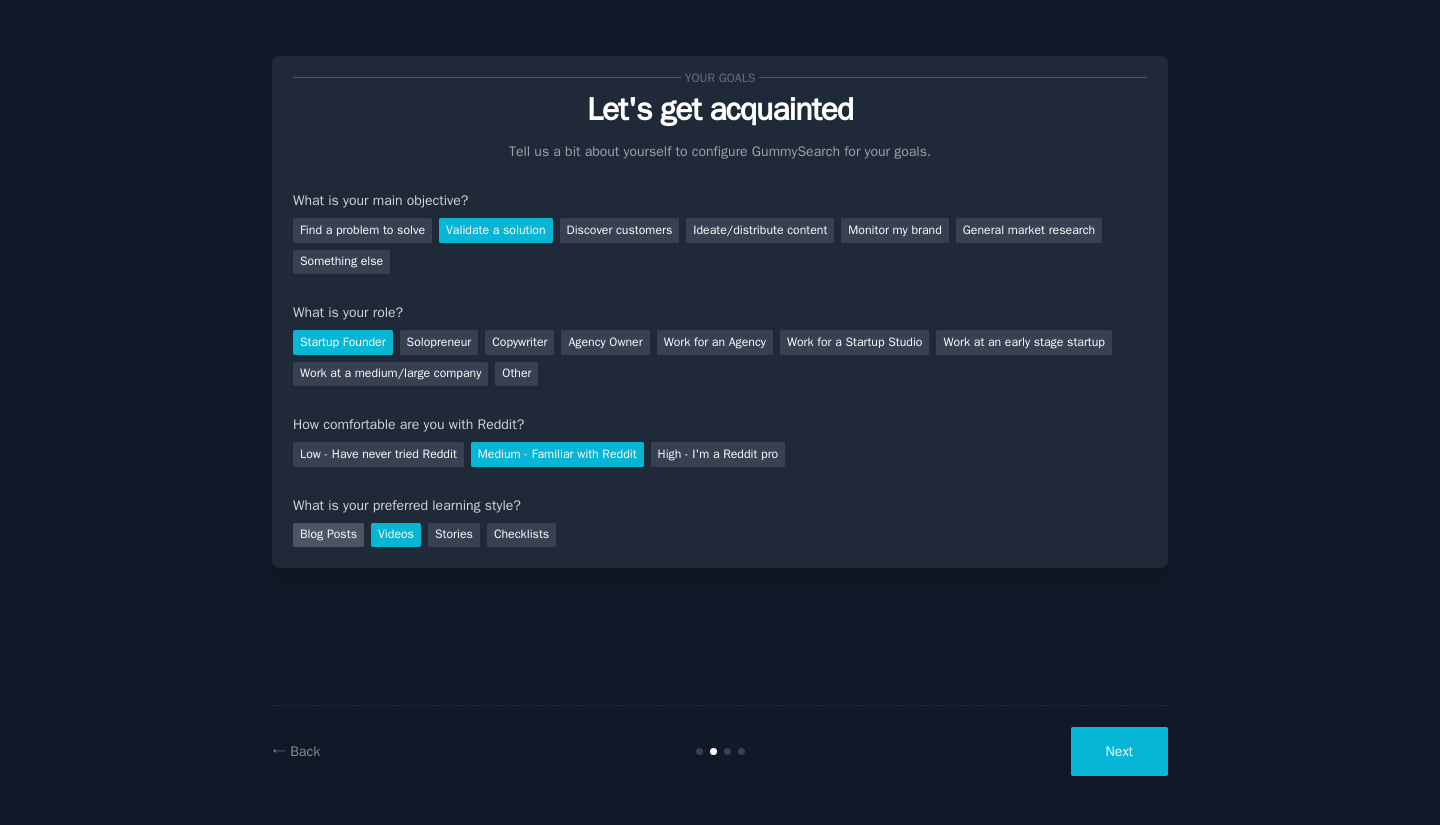 click on "Blog Posts" at bounding box center (328, 535) 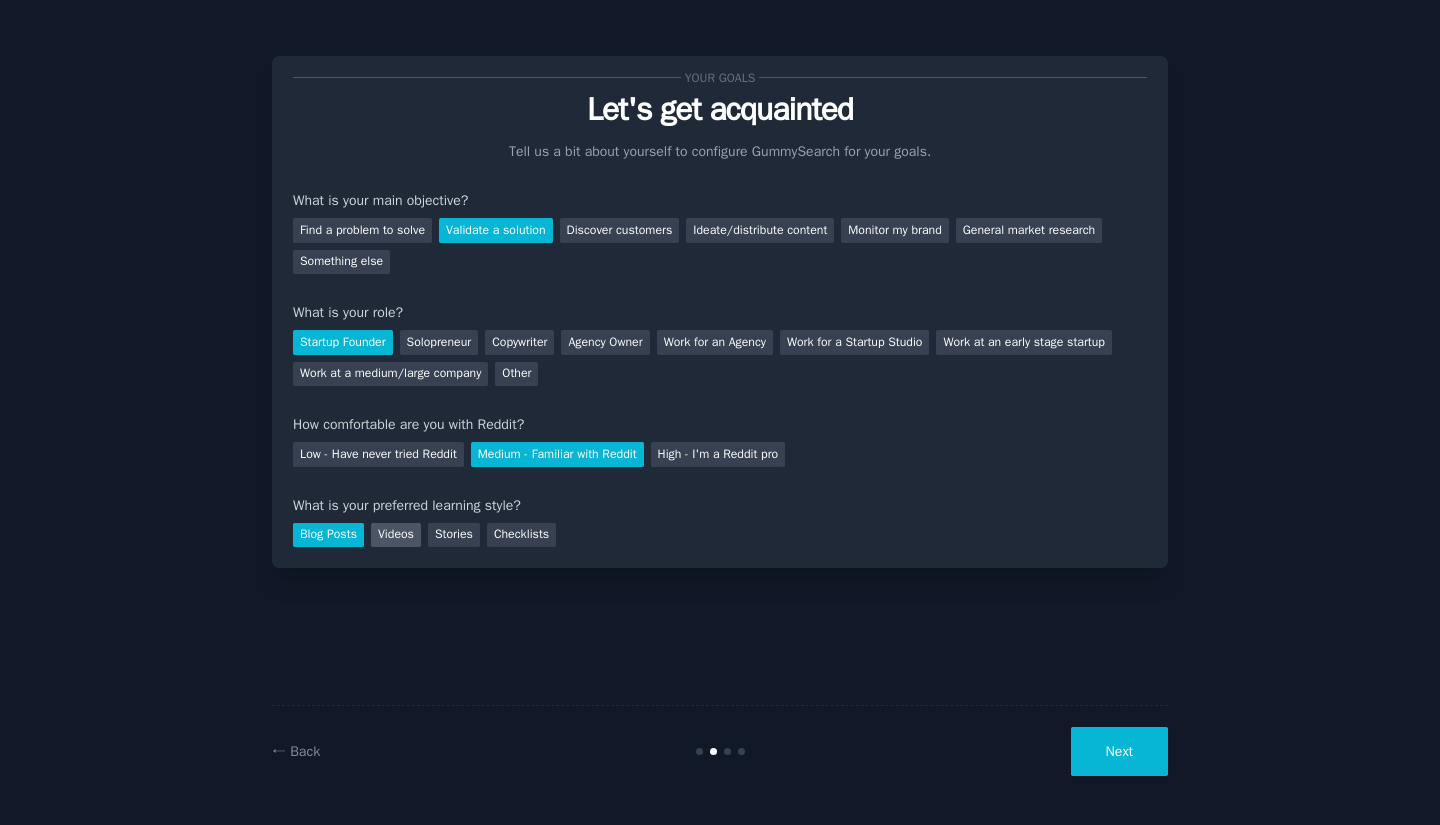 click on "Videos" at bounding box center (396, 535) 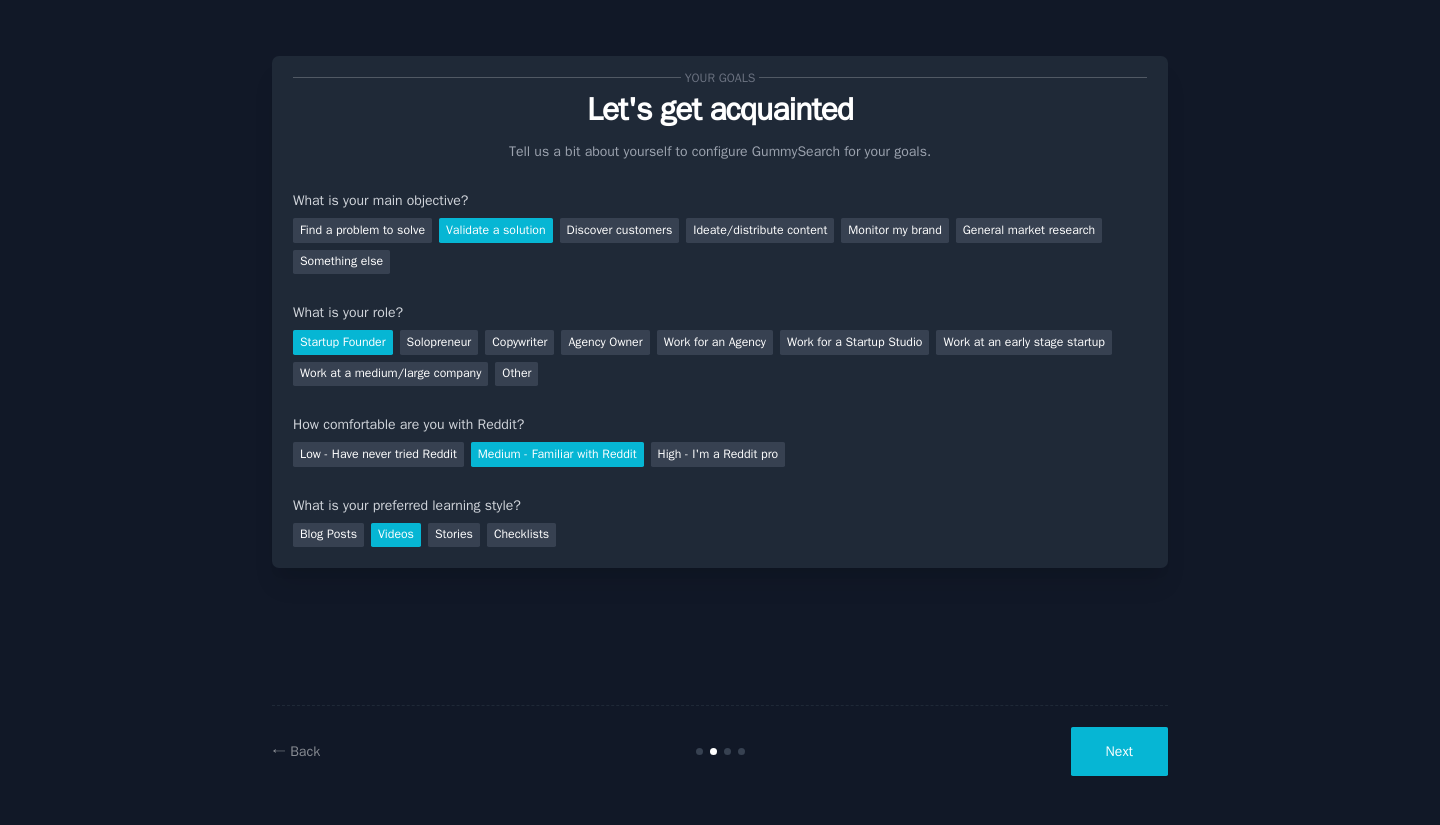 click on "Next" at bounding box center [1119, 751] 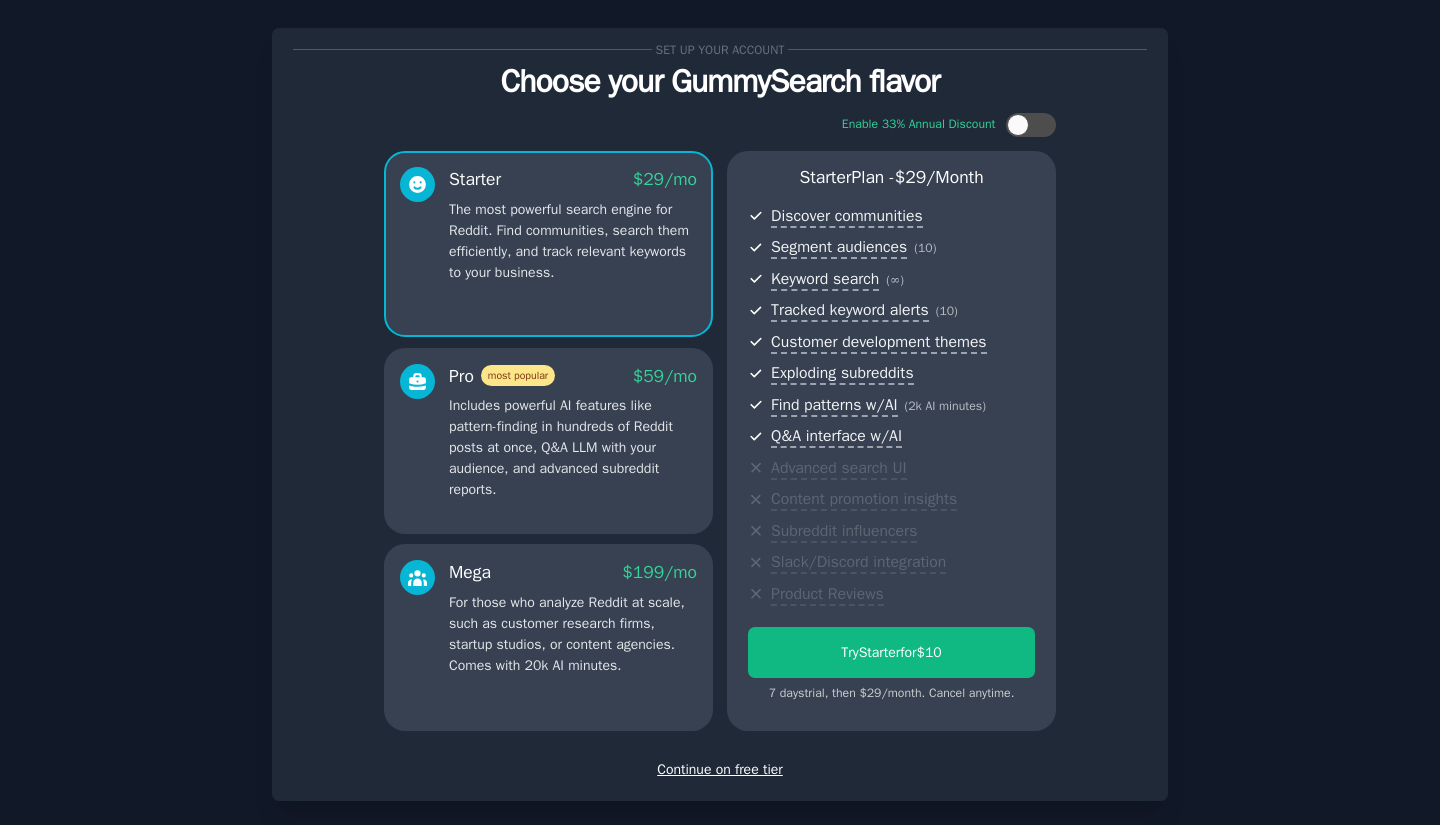 scroll, scrollTop: 122, scrollLeft: 0, axis: vertical 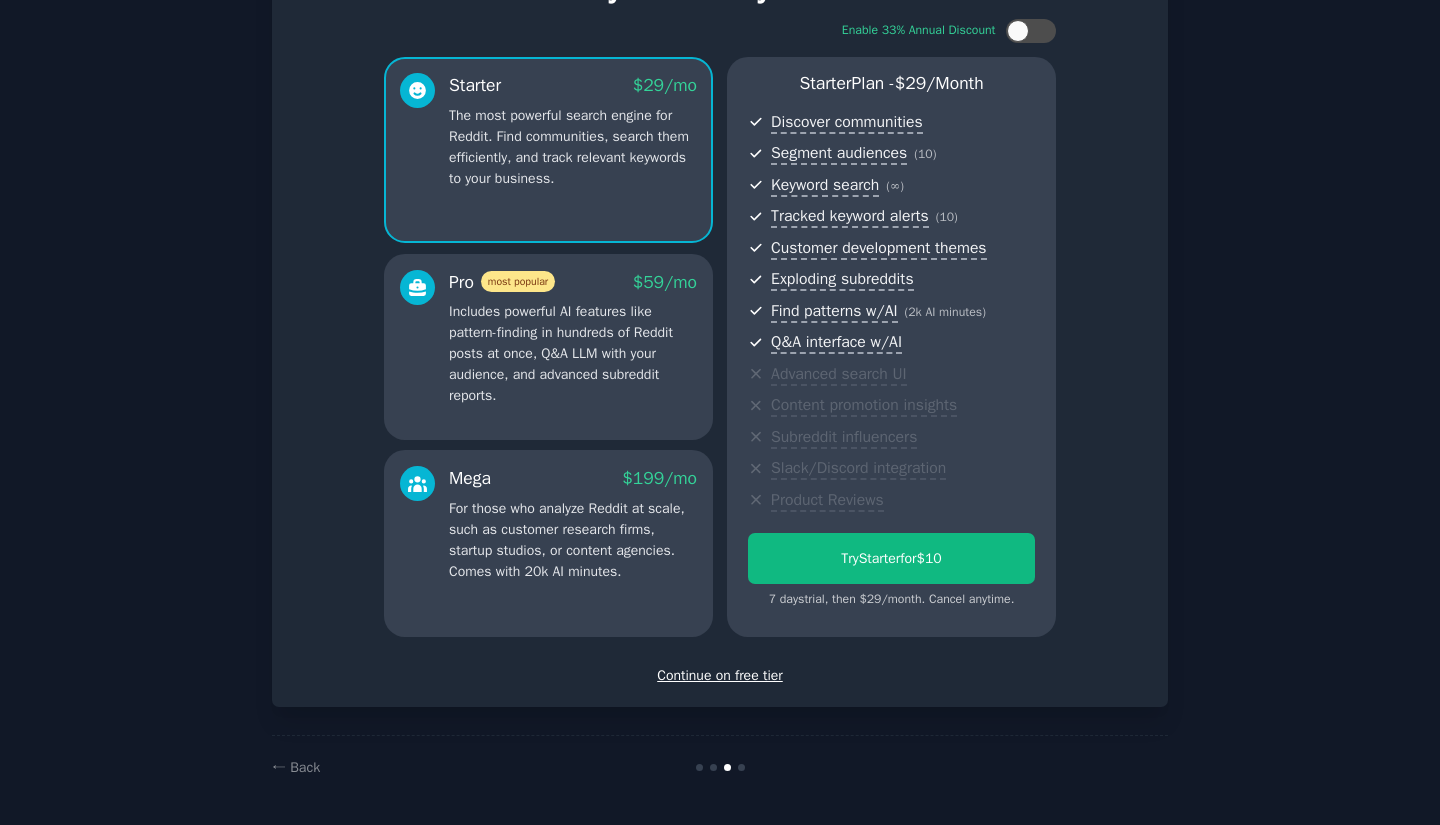 click on "Continue on free tier" at bounding box center (720, 675) 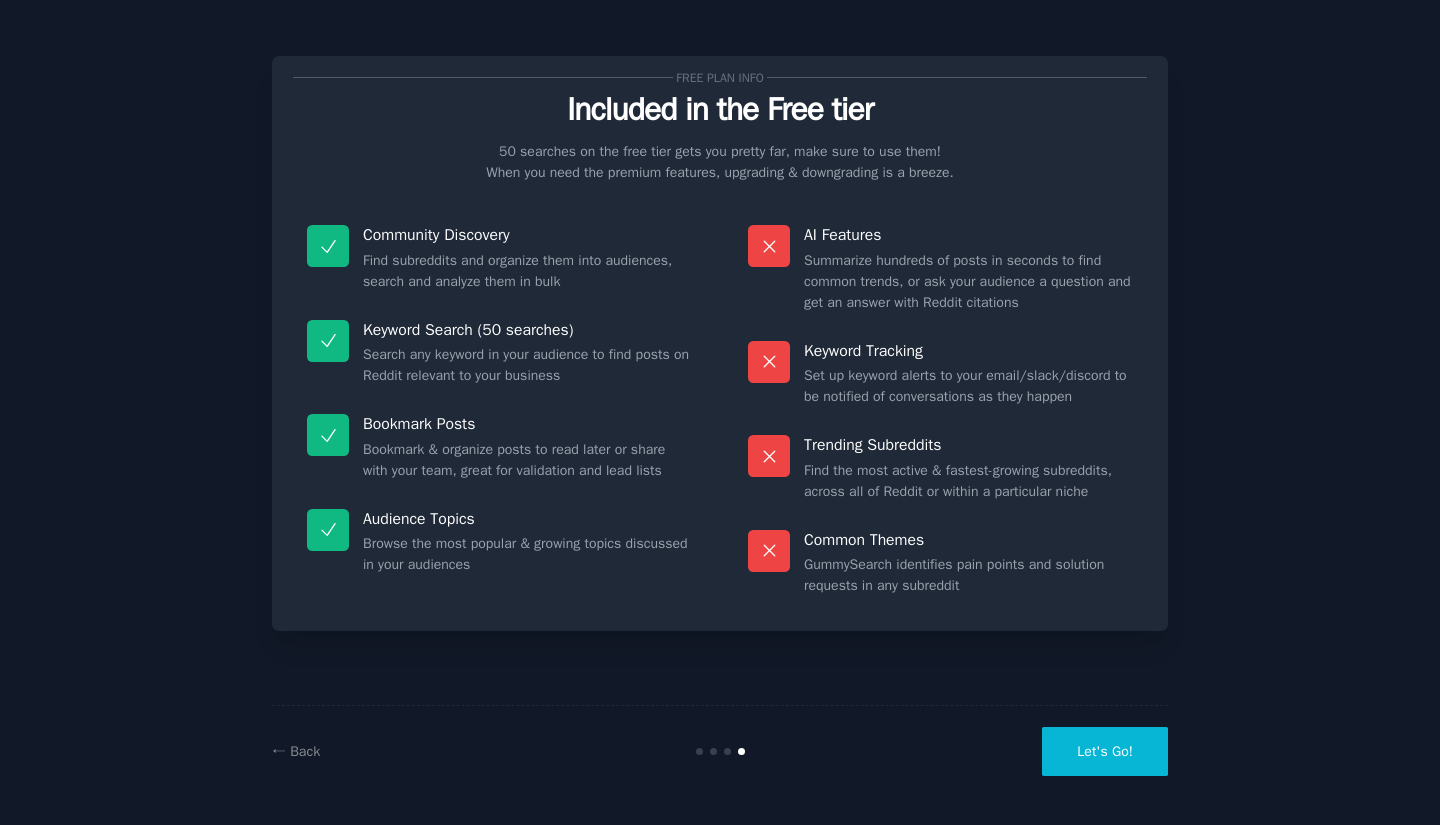 click on "Let's Go!" at bounding box center (1105, 751) 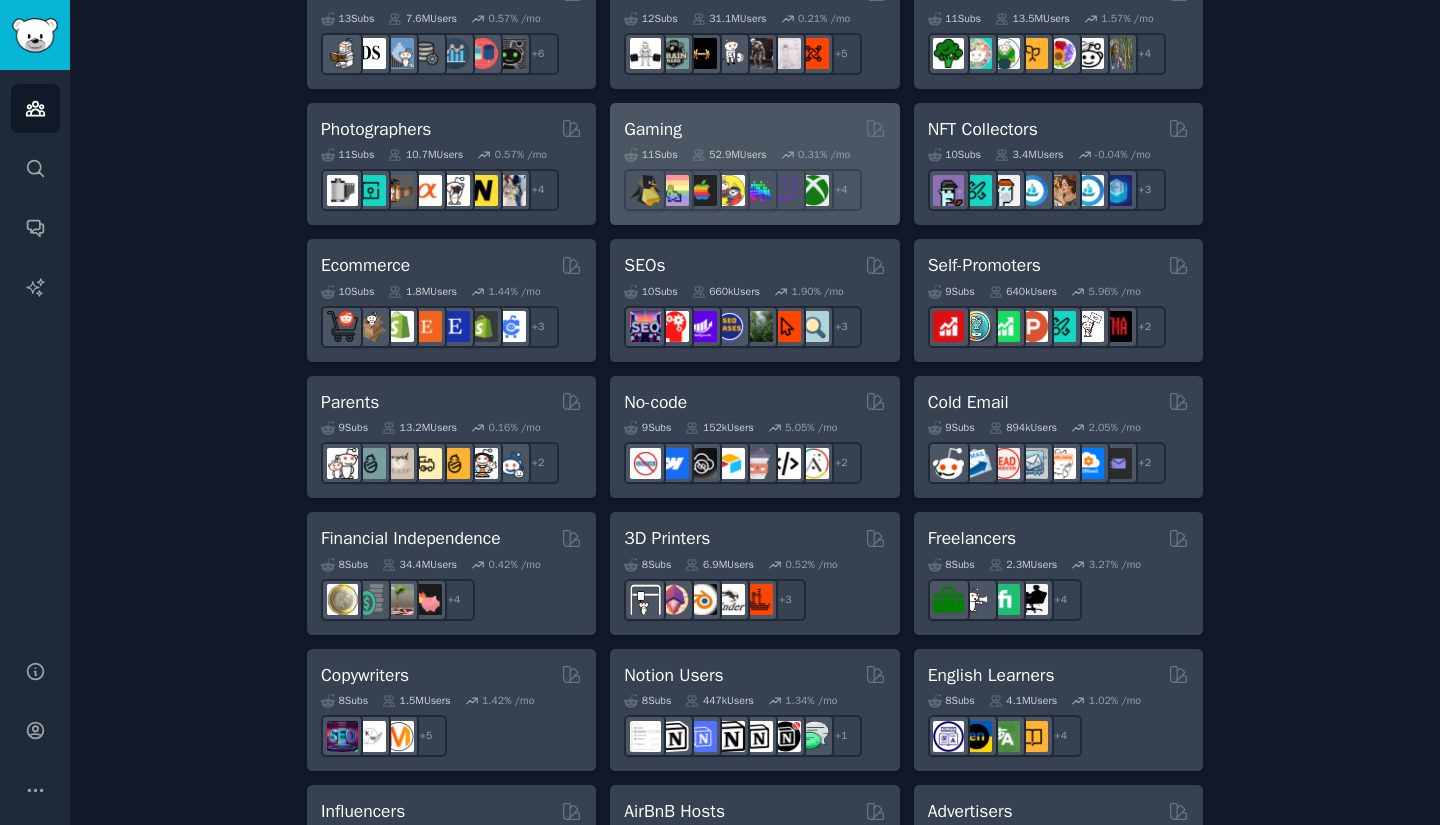 scroll, scrollTop: 964, scrollLeft: 0, axis: vertical 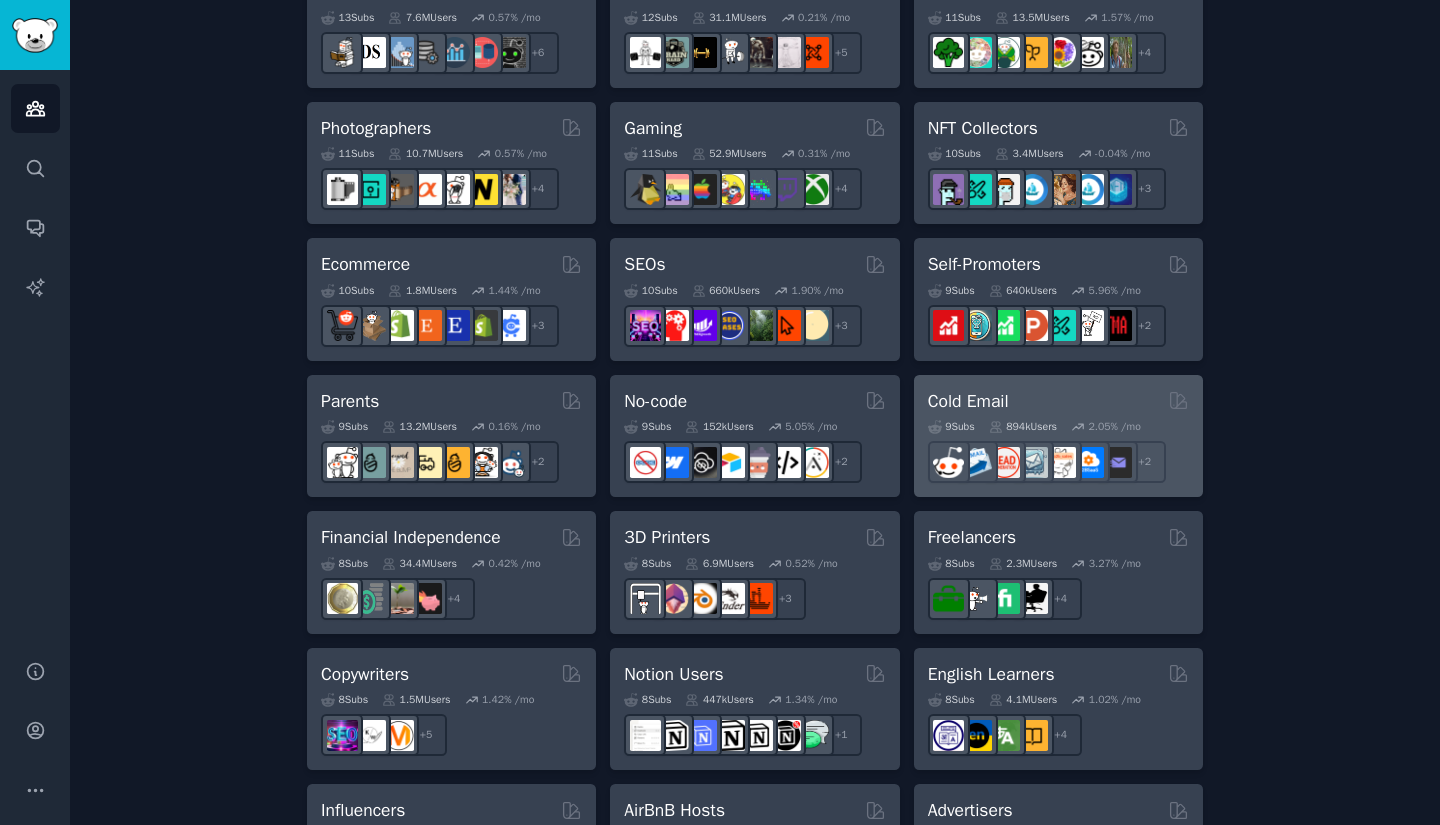click on "894k  Users" at bounding box center (1023, 427) 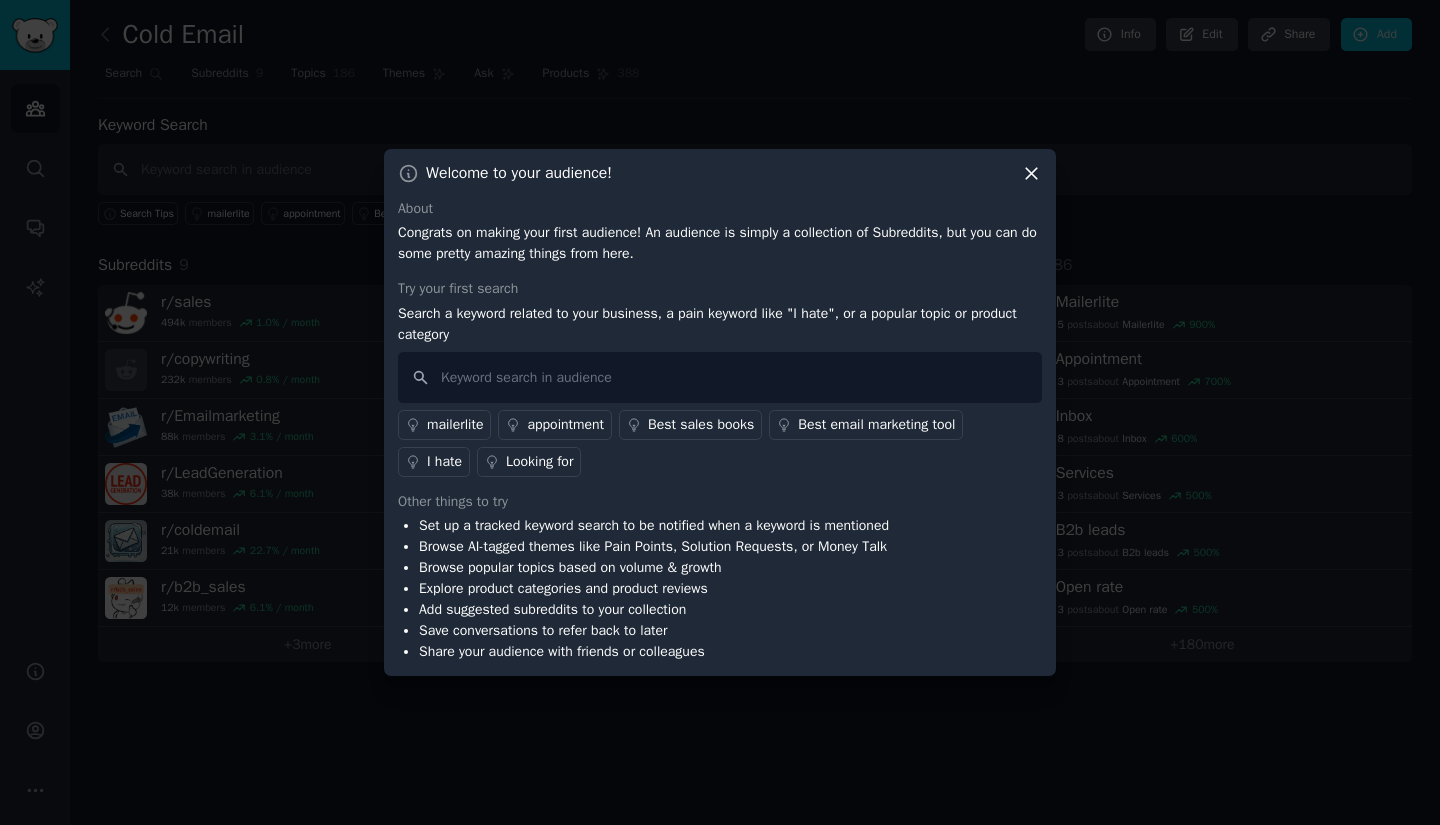 click on "Welcome to your audience! About Congrats on making your first audience! An audience is simply a collection of Subreddits, but you can do some pretty amazing things from here. Try your first search Search a keyword related to your business, a pain keyword like "I hate", or a popular topic or product category mailerlite appointment Best sales books Best email marketing tool I hate Looking for Other things to try Set up a tracked keyword search to be notified when a keyword is mentioned Browse AI-tagged themes like Pain Points, Solution Requests, or Money Talk Browse popular topics based on volume & growth Explore product categories and product reviews Add suggested subreddits to your collection Save conversations to refer back to later Share your audience with friends or colleagues" at bounding box center [720, 413] 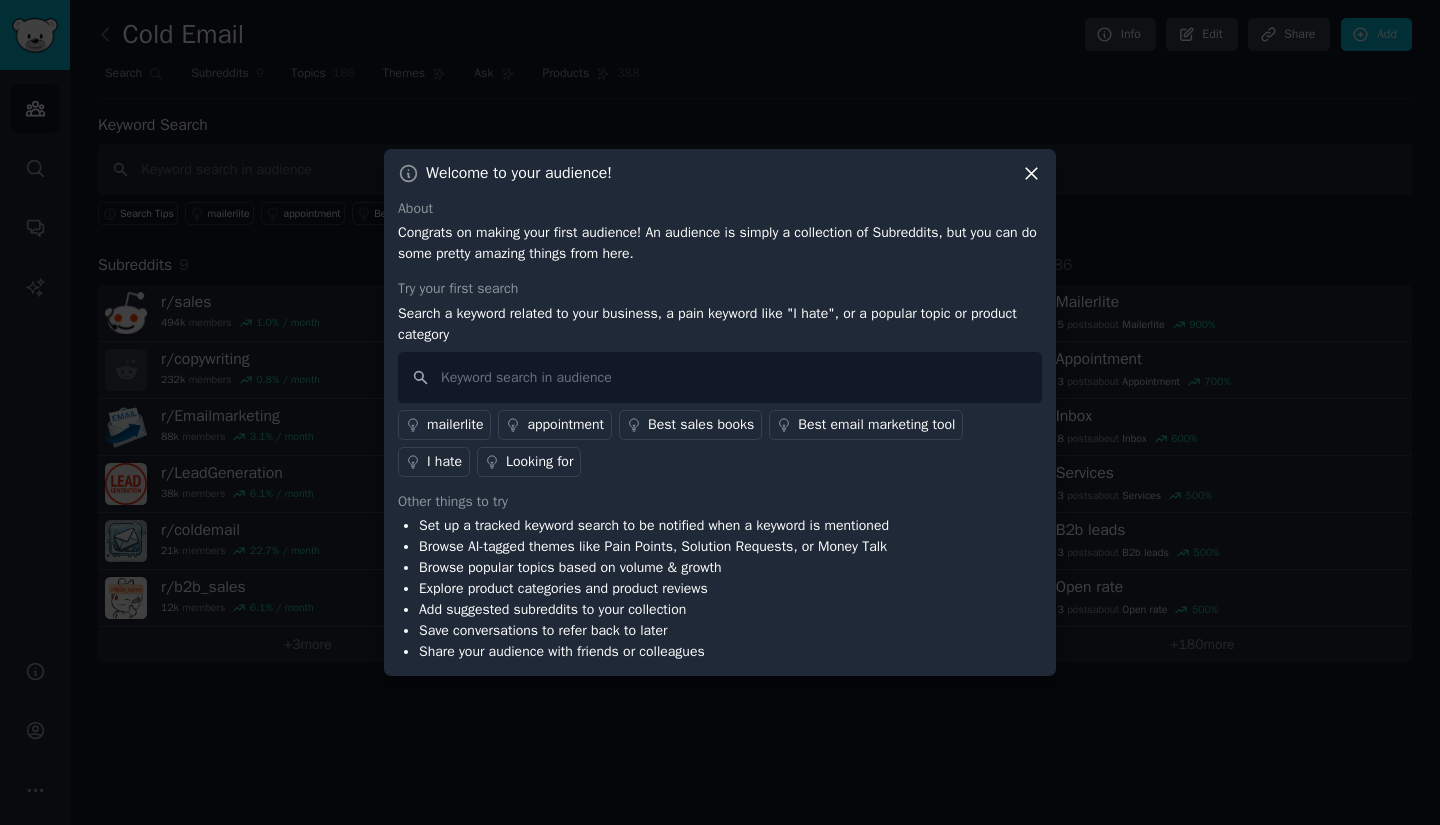 click 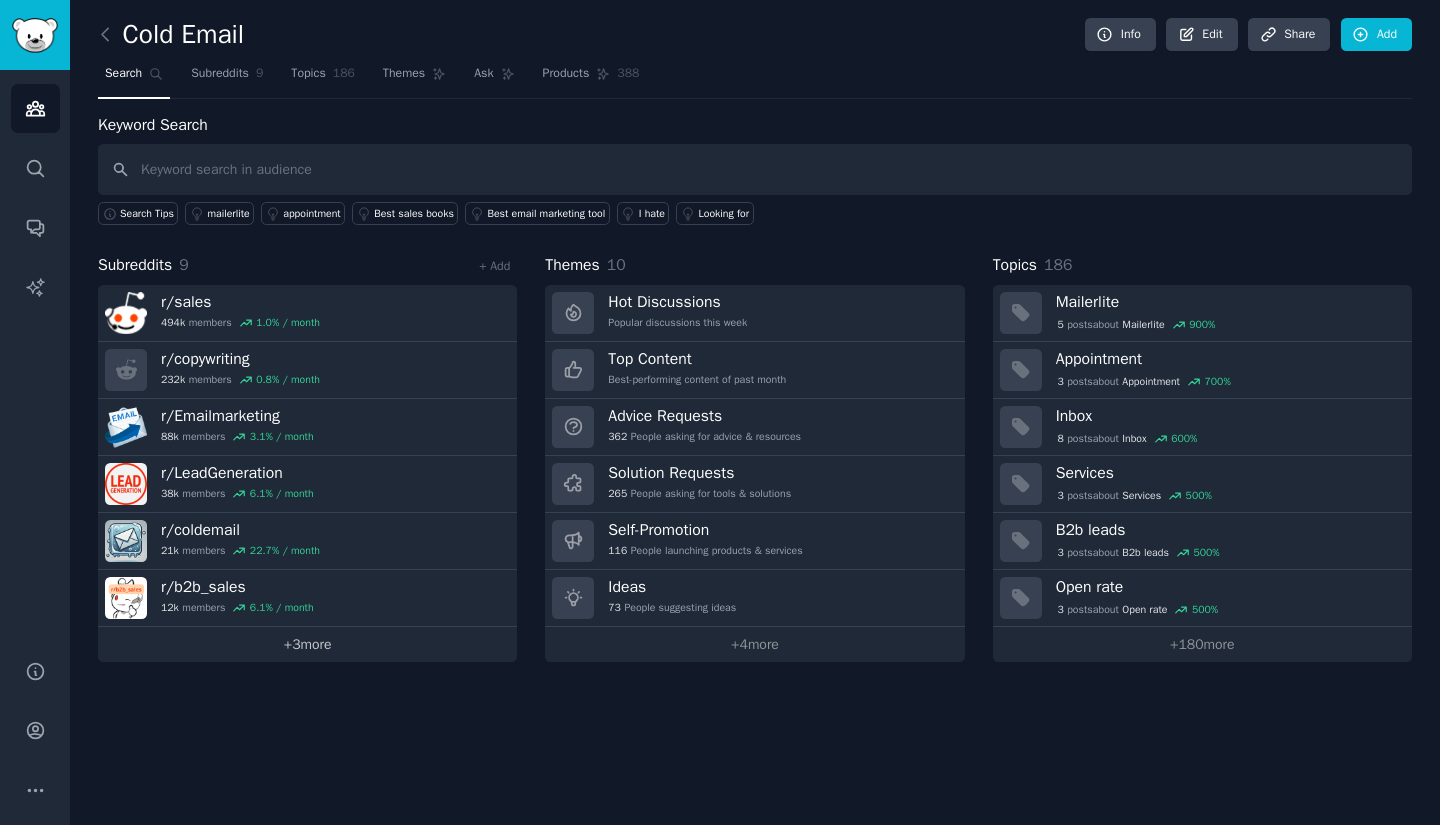 click on "+  3  more" at bounding box center (307, 644) 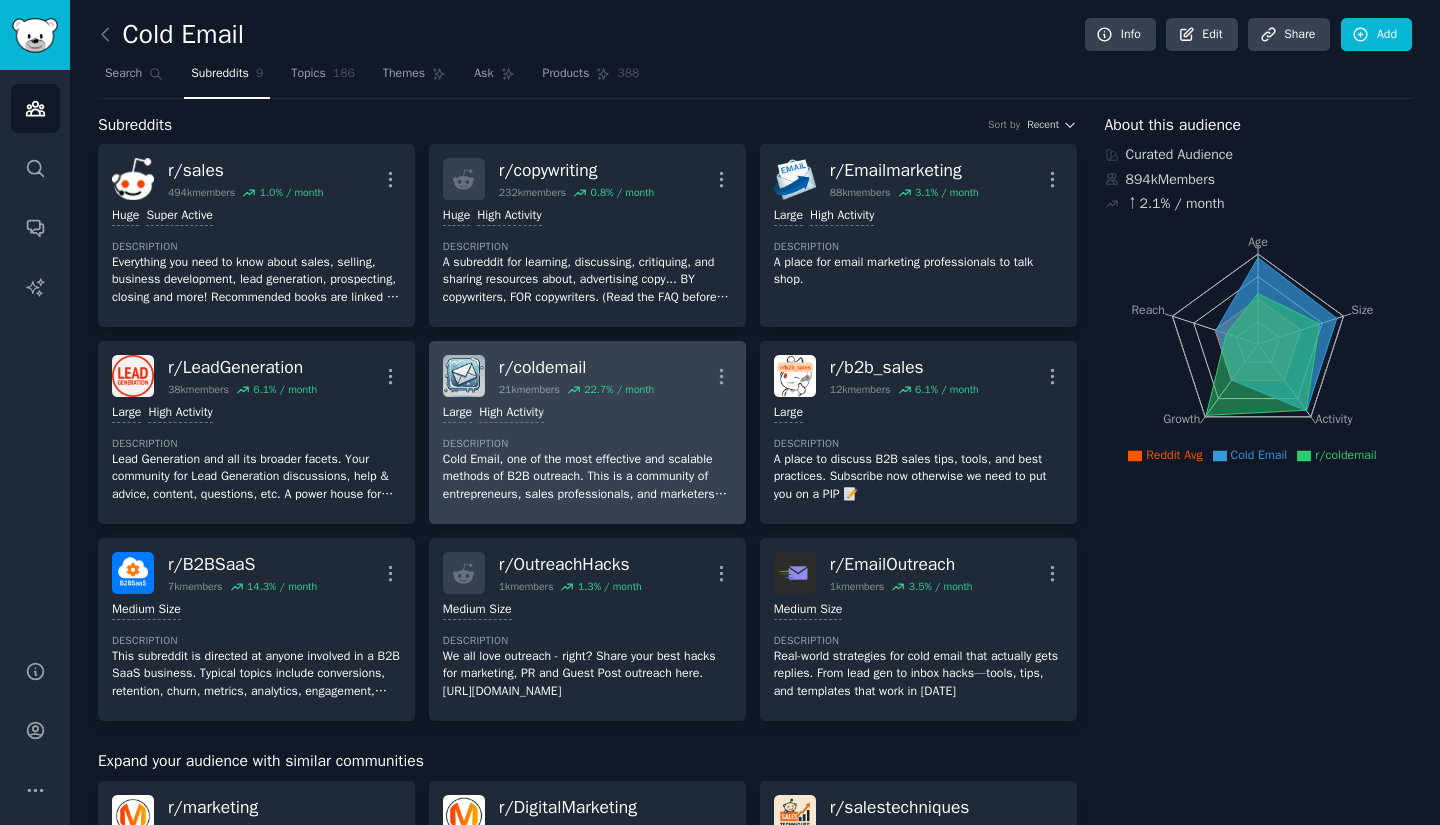 click on "Cold Email, one of the most effective and scalable methods of B2B outreach.
This is a community of entrepreneurs, sales professionals, and marketers sharing tips, templates, and success stories to help you craft cold emails that get results.
r/ColdEmail is a member of the After Hours Business Club community.
Join the discord server: https://discord.gg/44Nd6uEBbA" at bounding box center [587, 477] 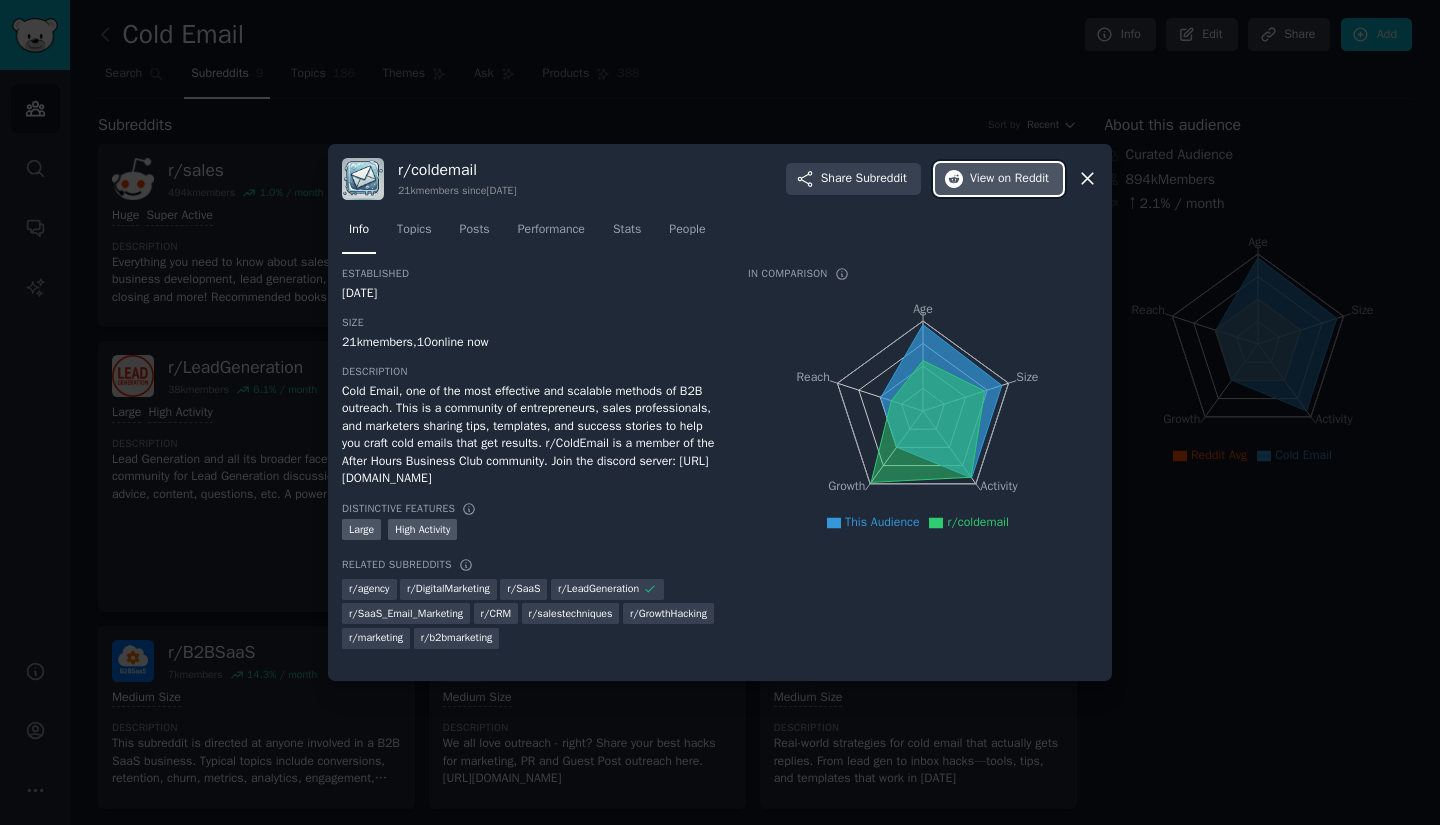 click on "View  on Reddit" at bounding box center (1009, 179) 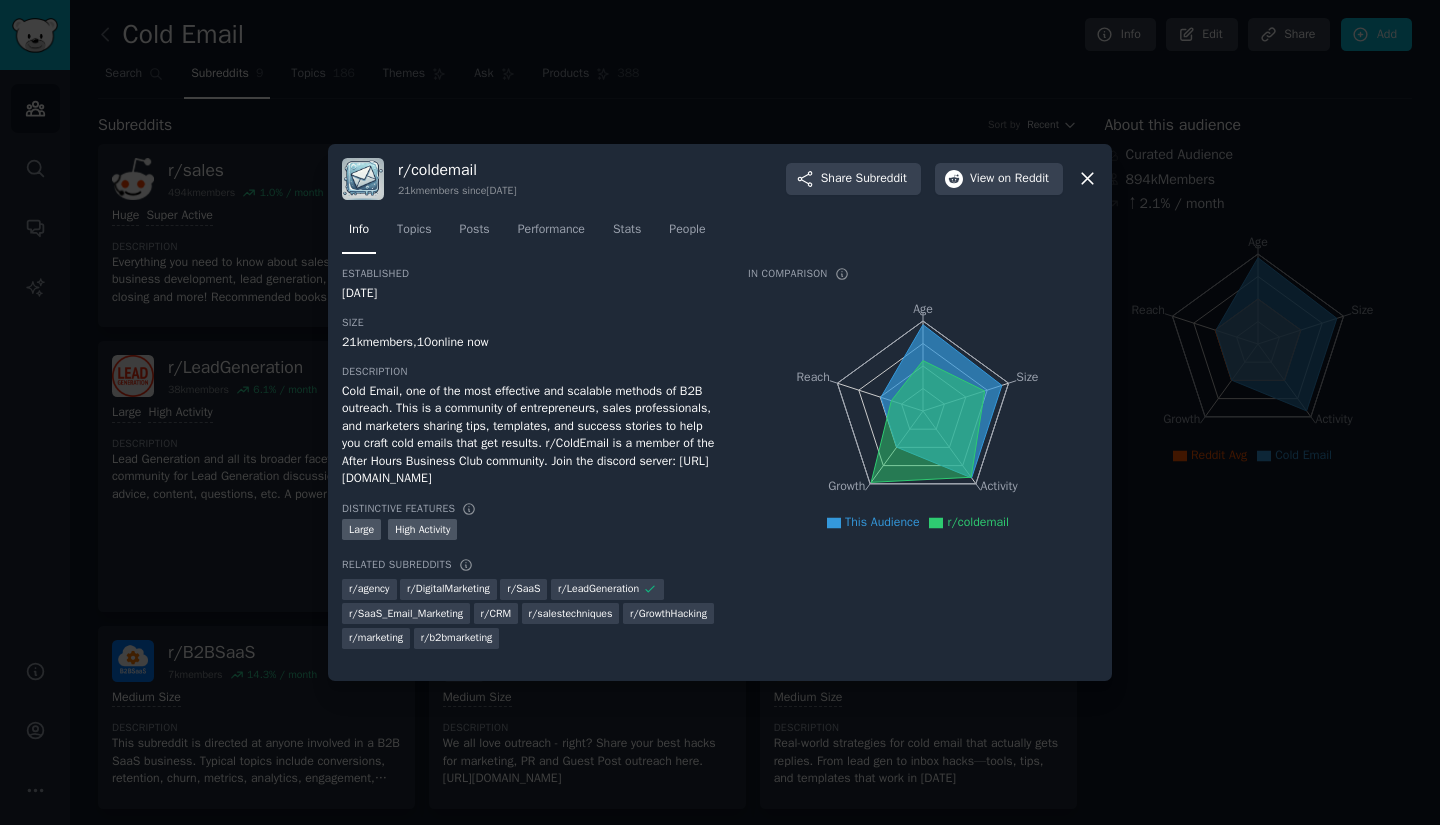 click 